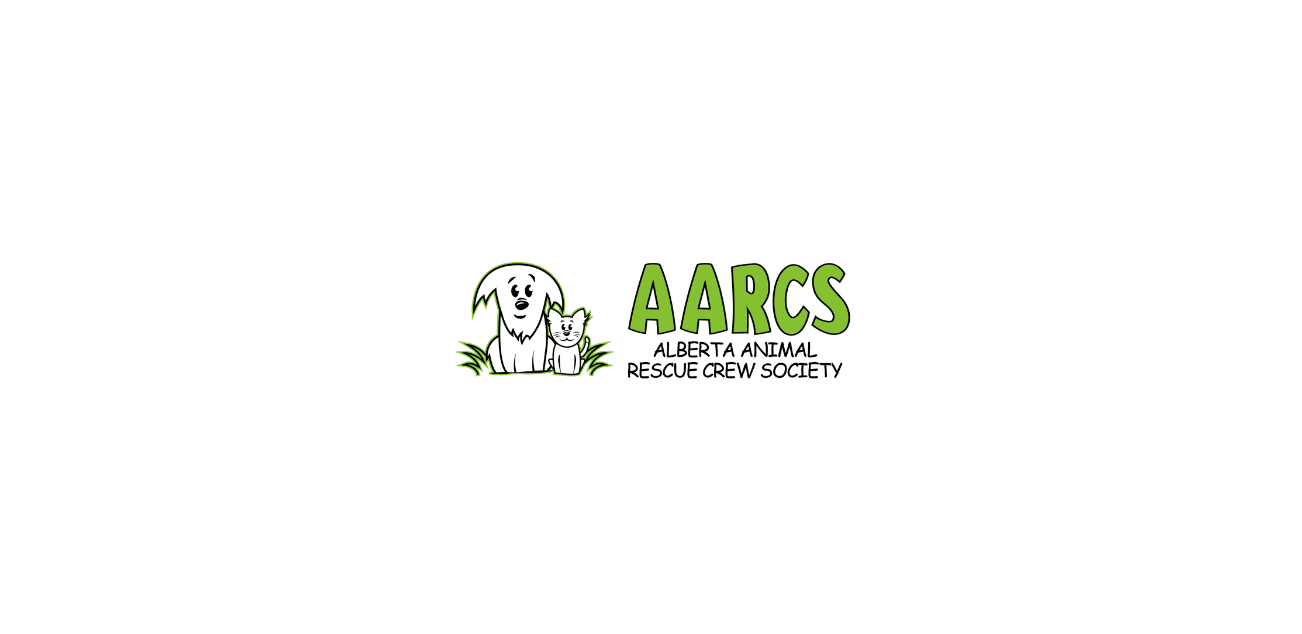 scroll, scrollTop: 0, scrollLeft: 0, axis: both 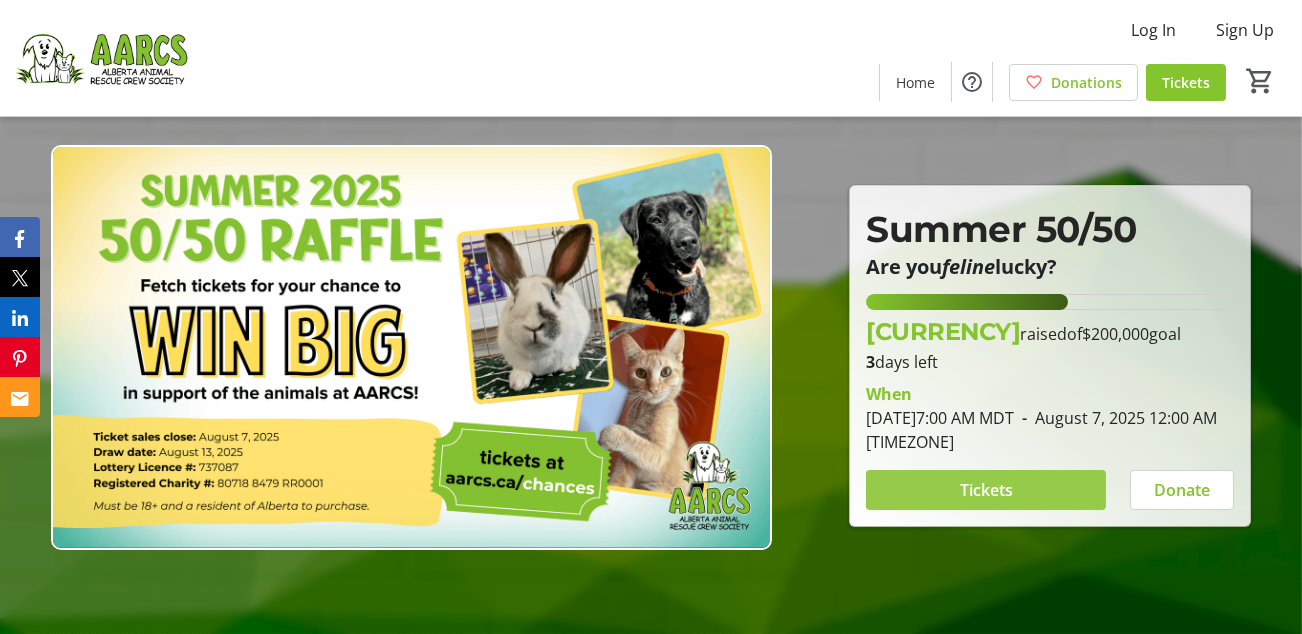 click at bounding box center (986, 490) 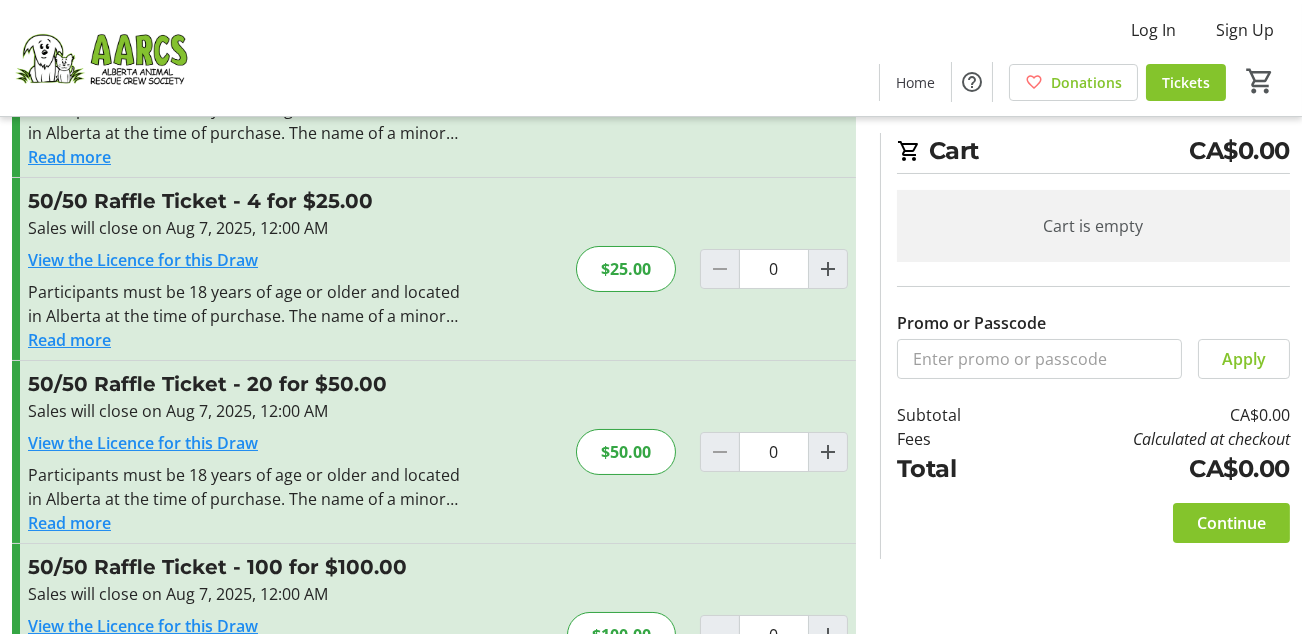 scroll, scrollTop: 200, scrollLeft: 0, axis: vertical 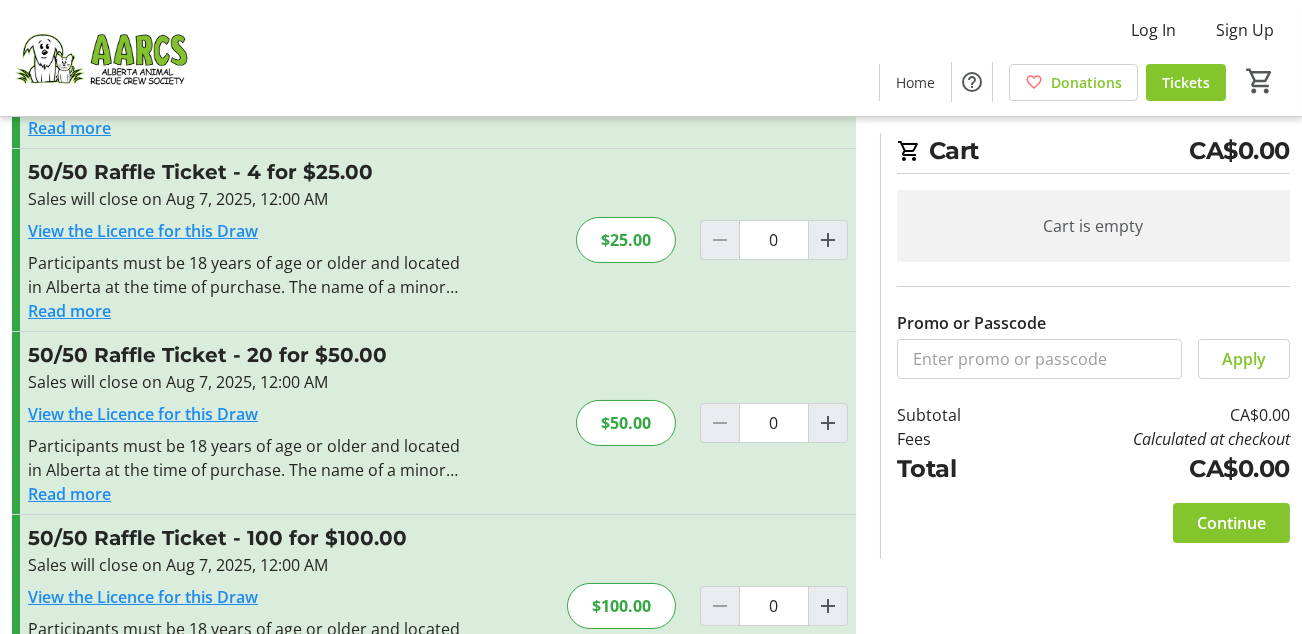 click on "$50.00" 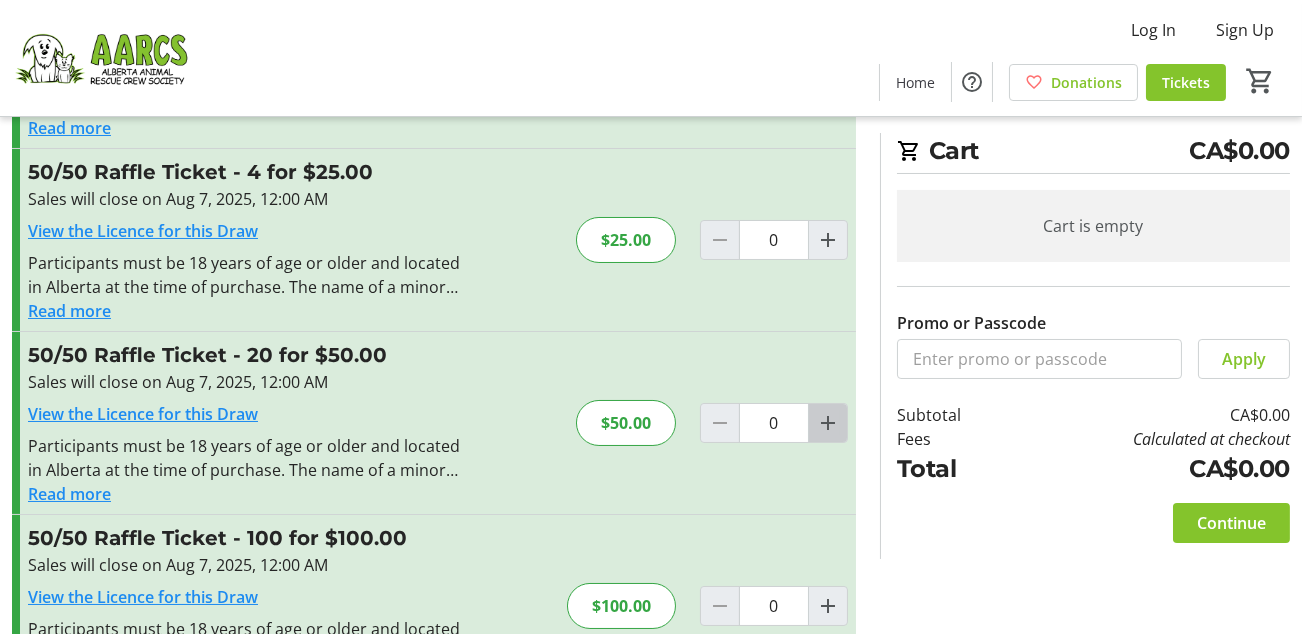 click 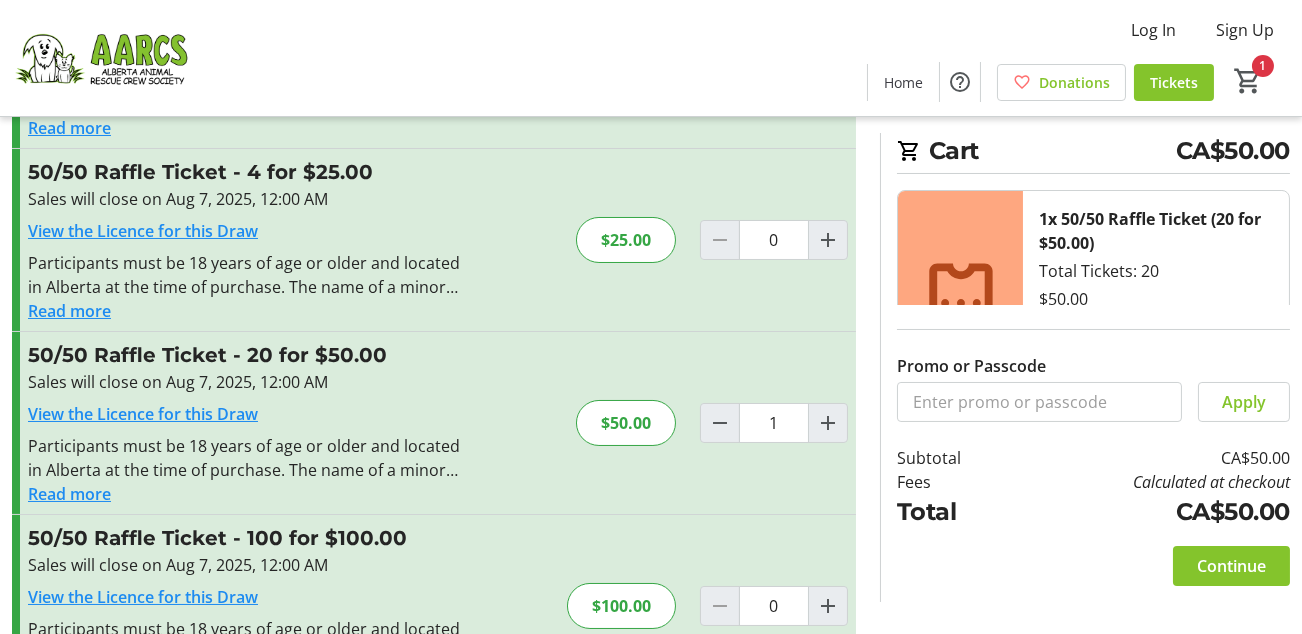 scroll, scrollTop: 284, scrollLeft: 0, axis: vertical 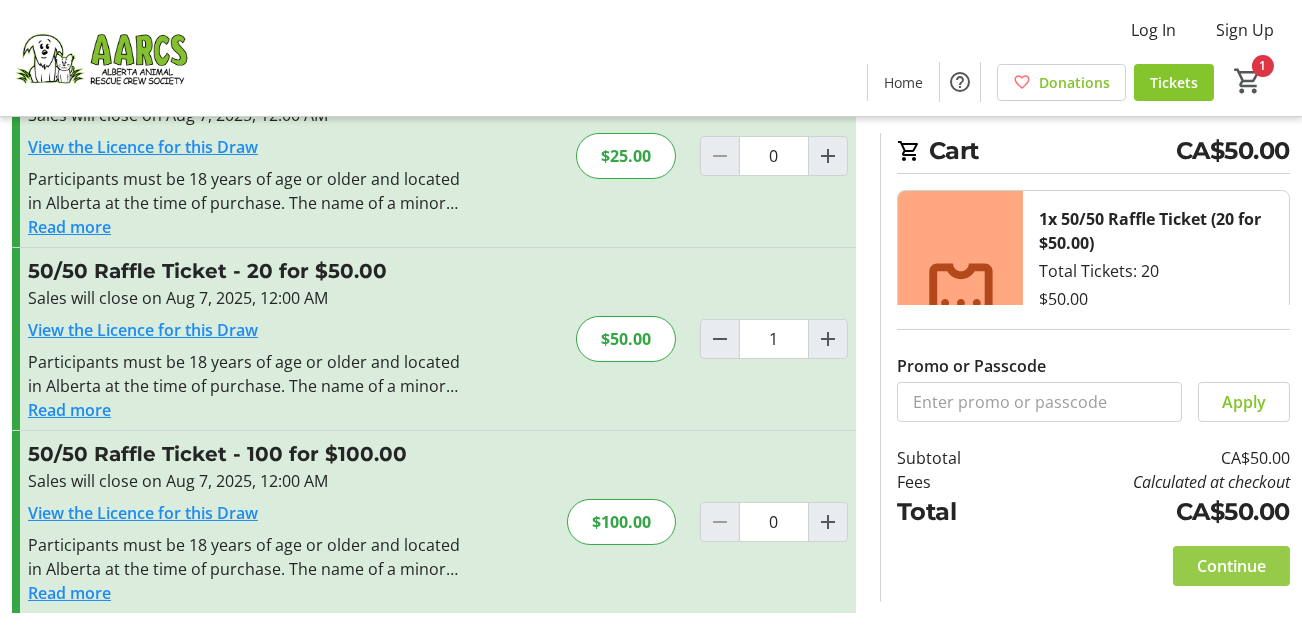 click on "Continue" 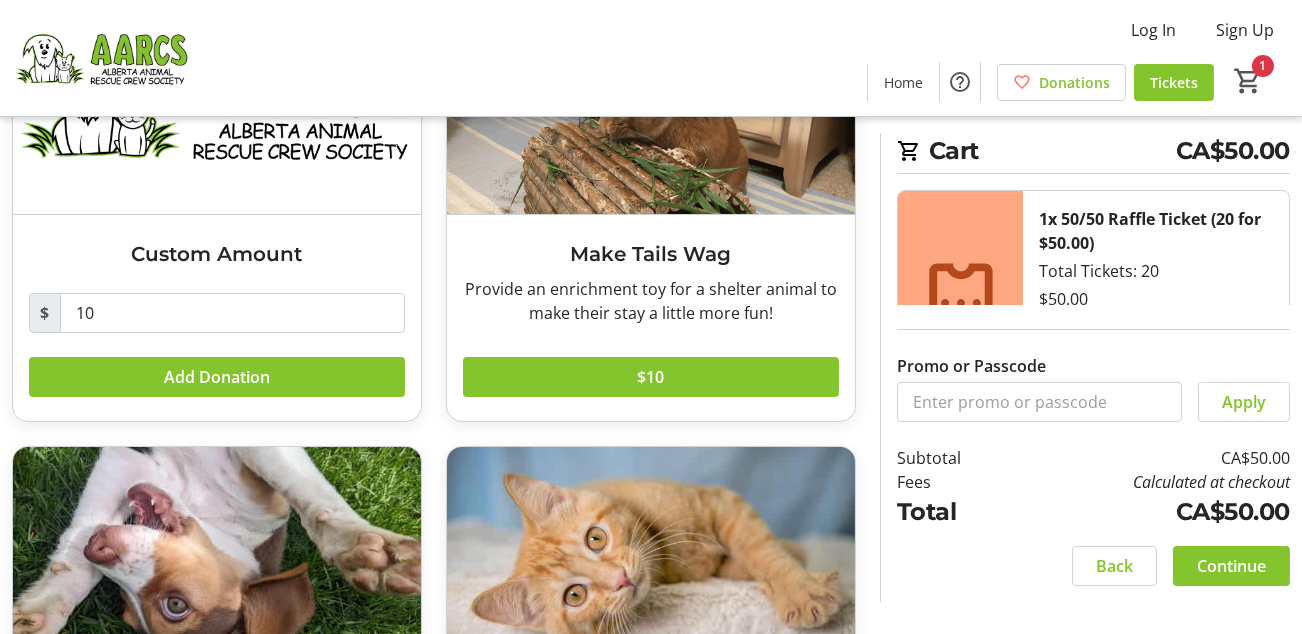 scroll, scrollTop: 300, scrollLeft: 0, axis: vertical 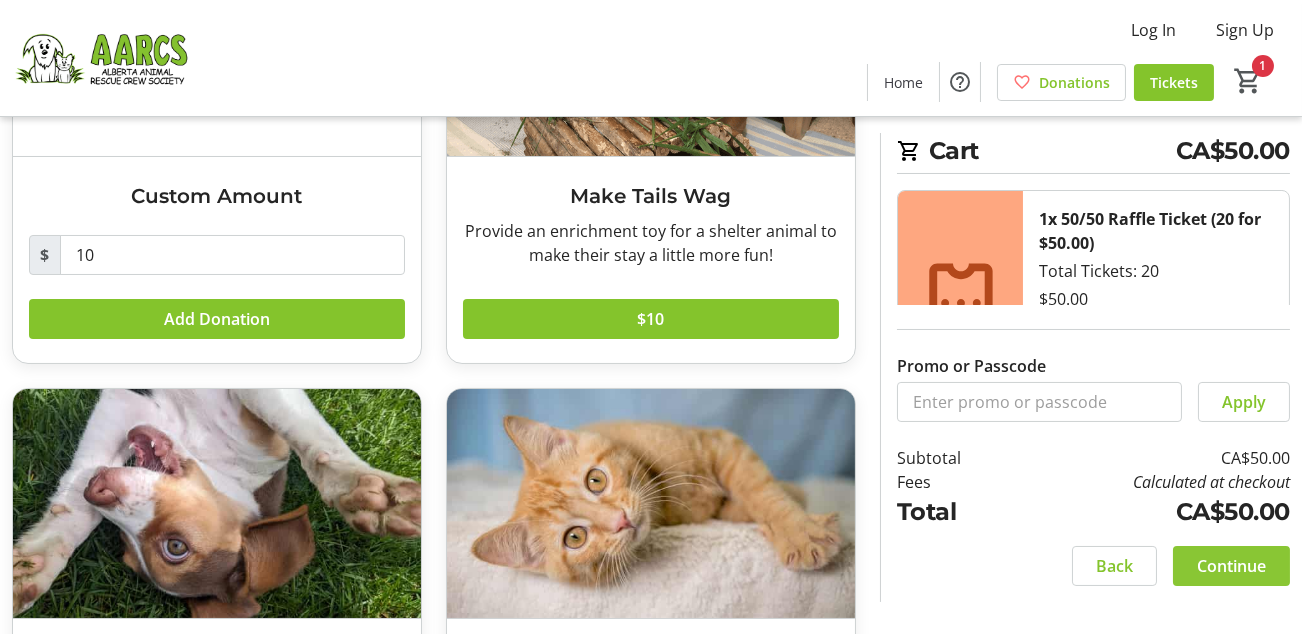 click on "Continue" 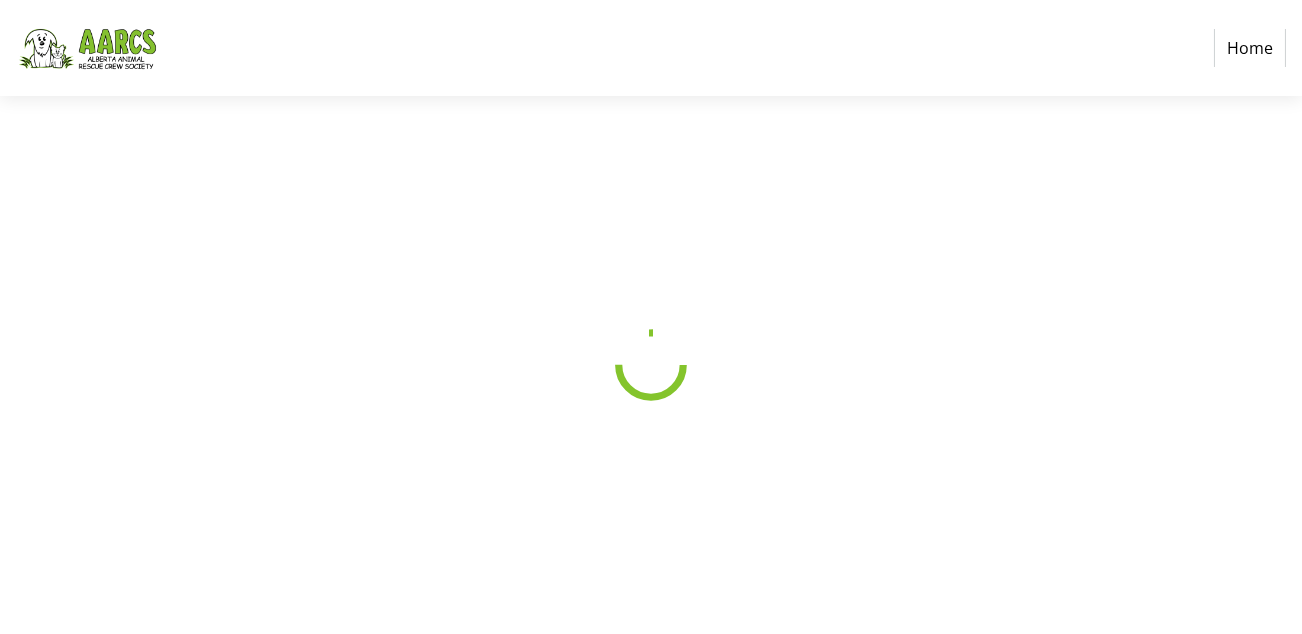scroll, scrollTop: 0, scrollLeft: 0, axis: both 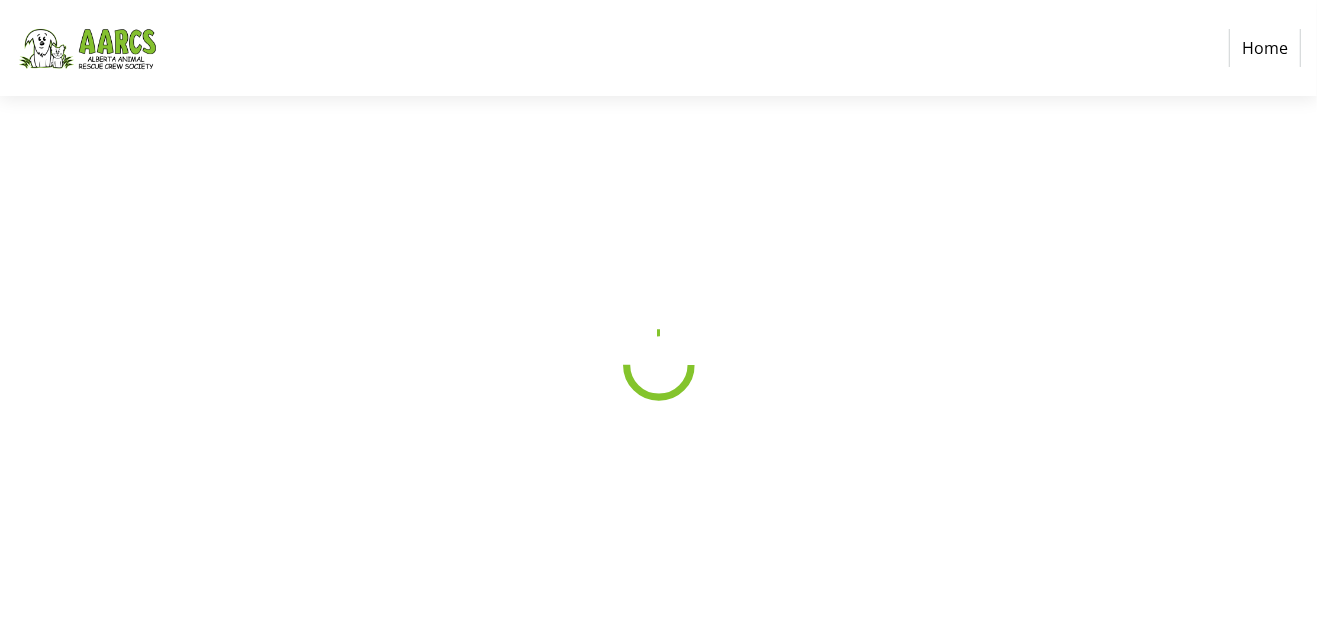 select on "CA" 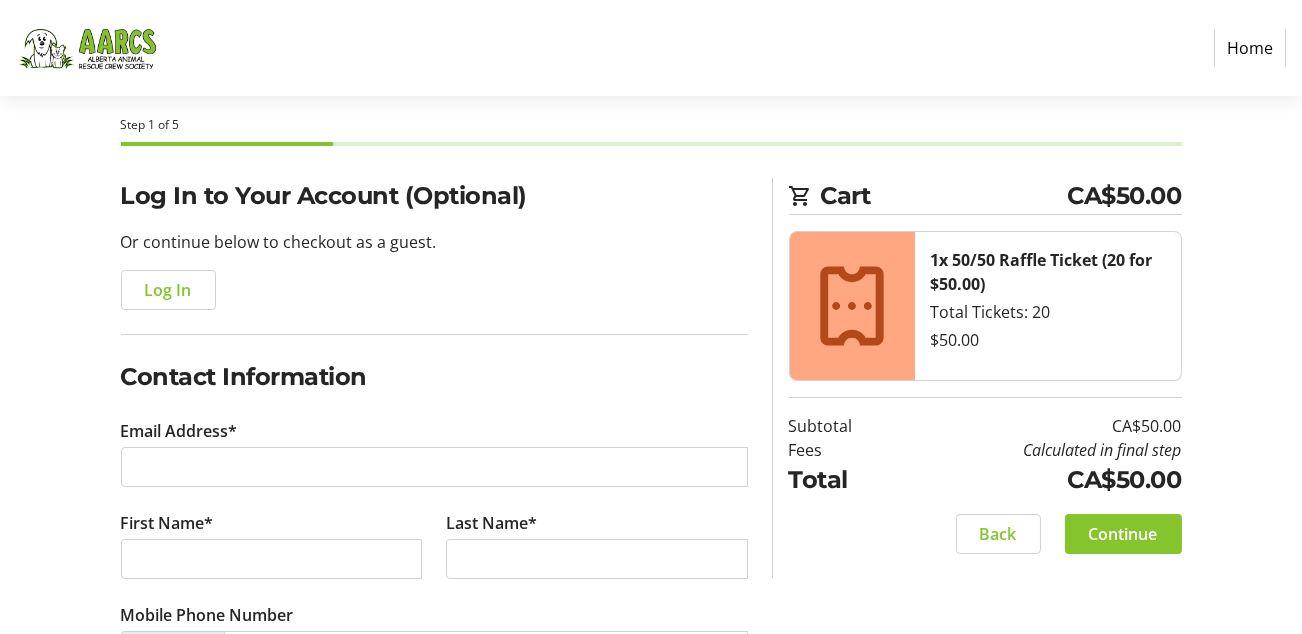 scroll, scrollTop: 200, scrollLeft: 0, axis: vertical 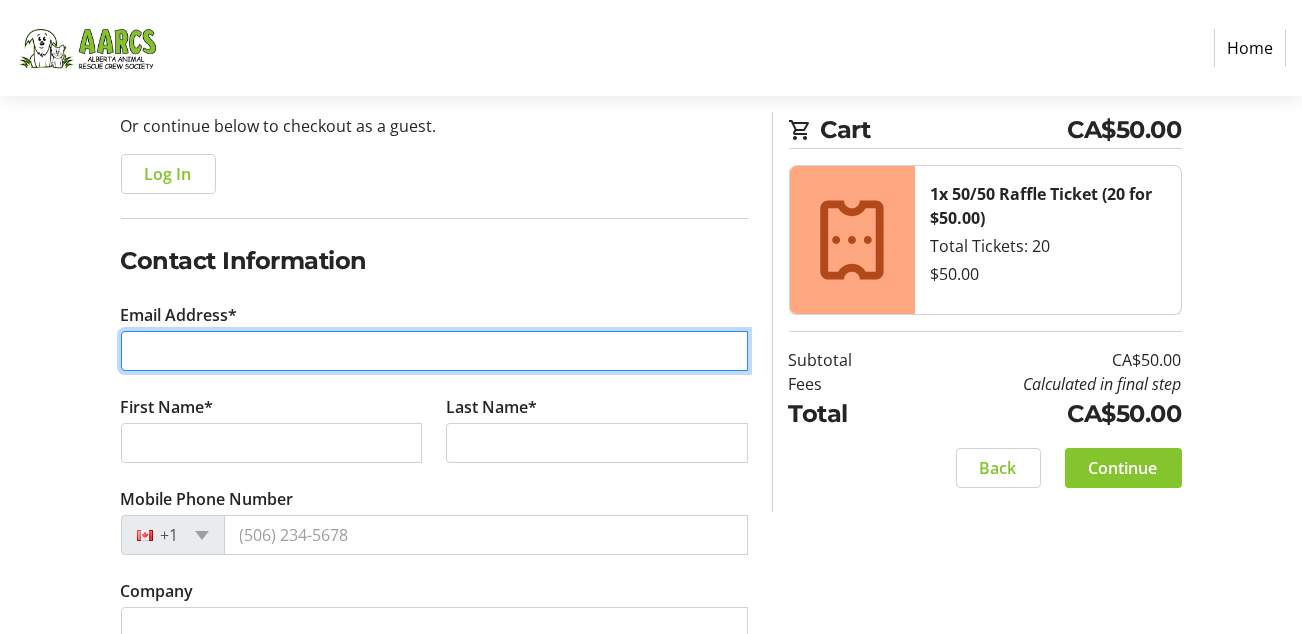 click on "Email Address*" at bounding box center [434, 351] 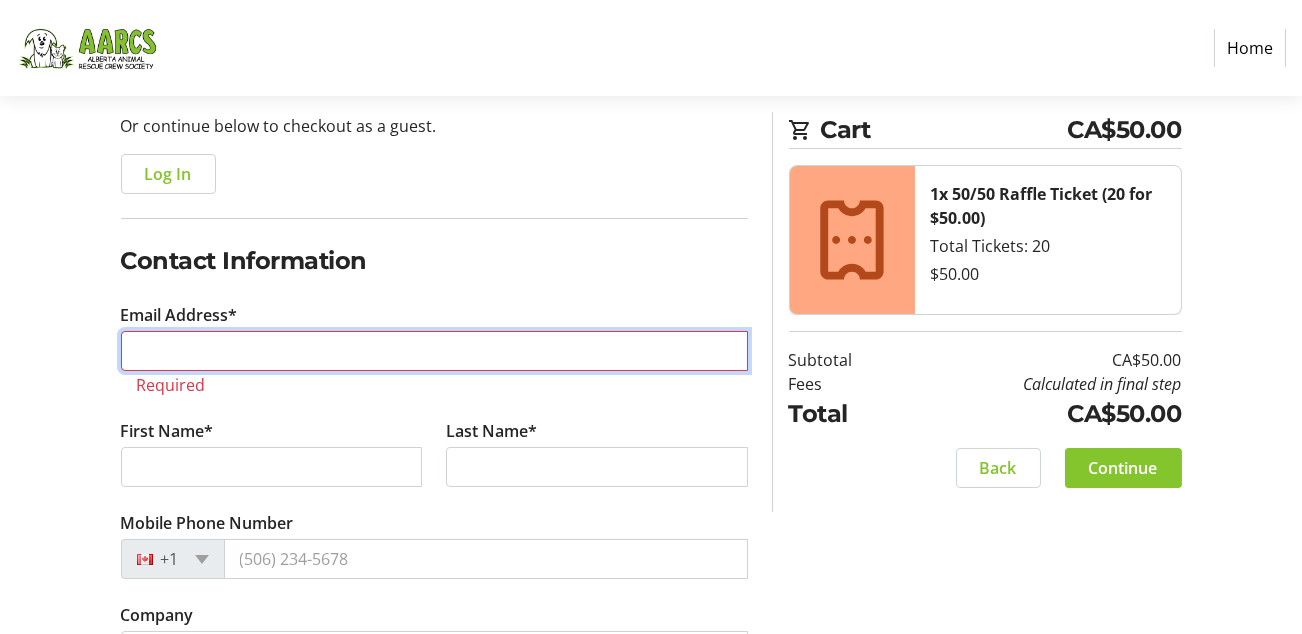 type on "[EMAIL]" 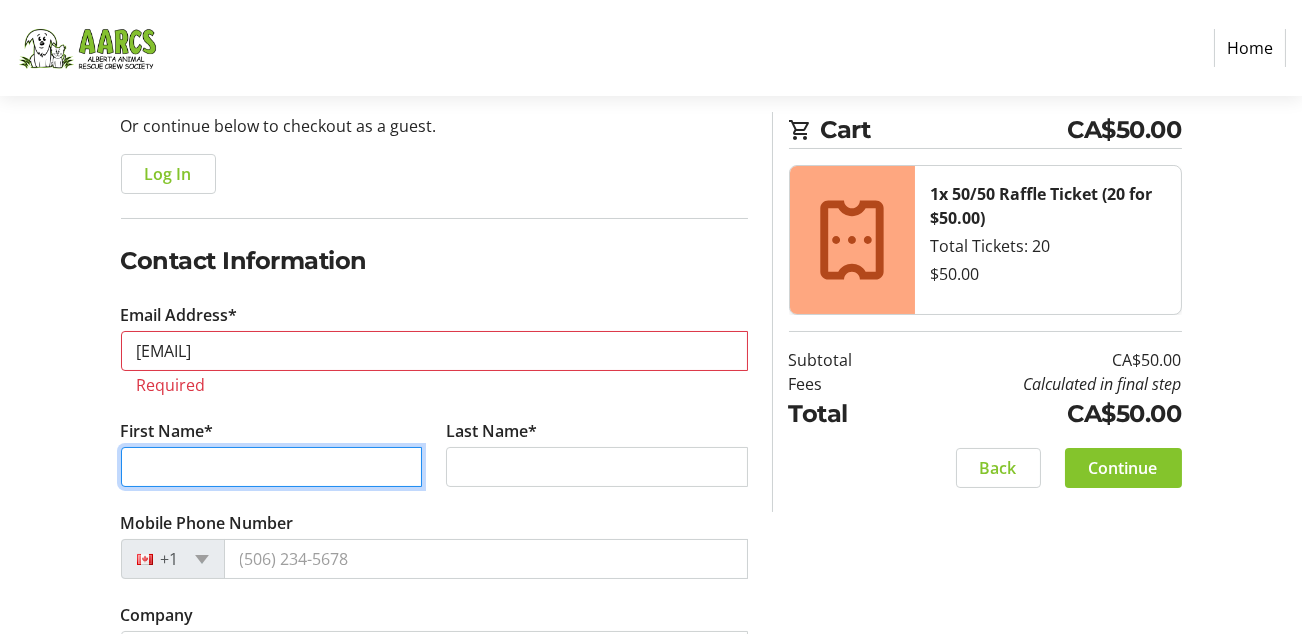 type on "[FIRST]" 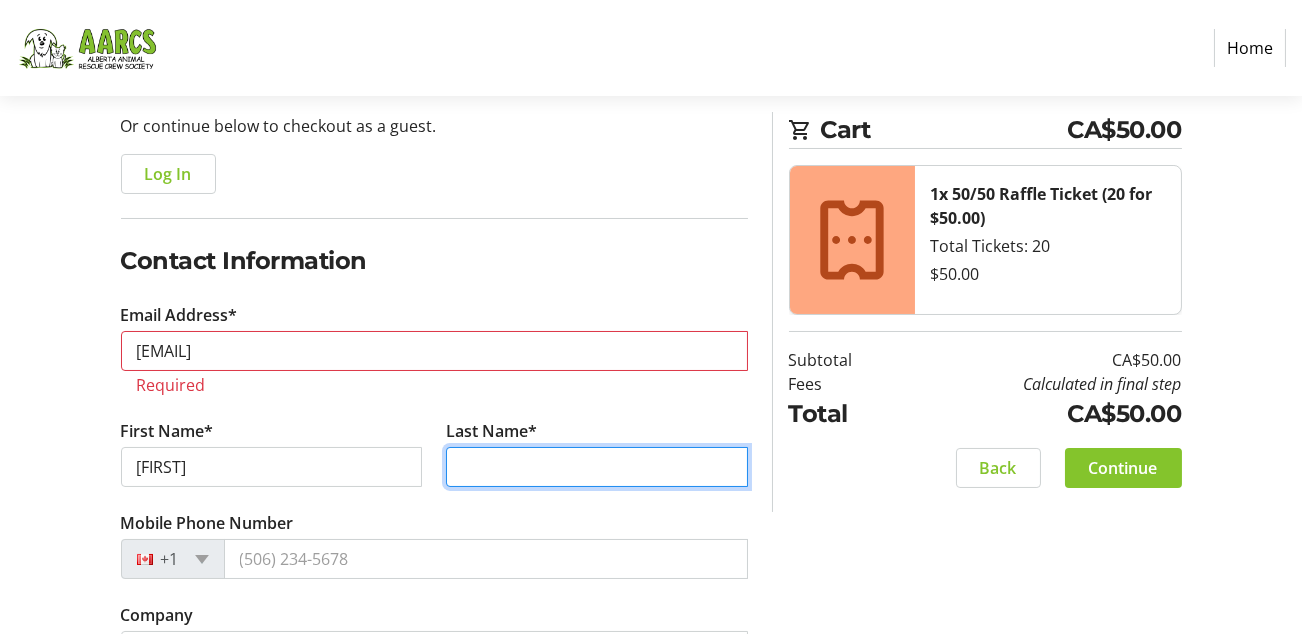 type on "[LAST]" 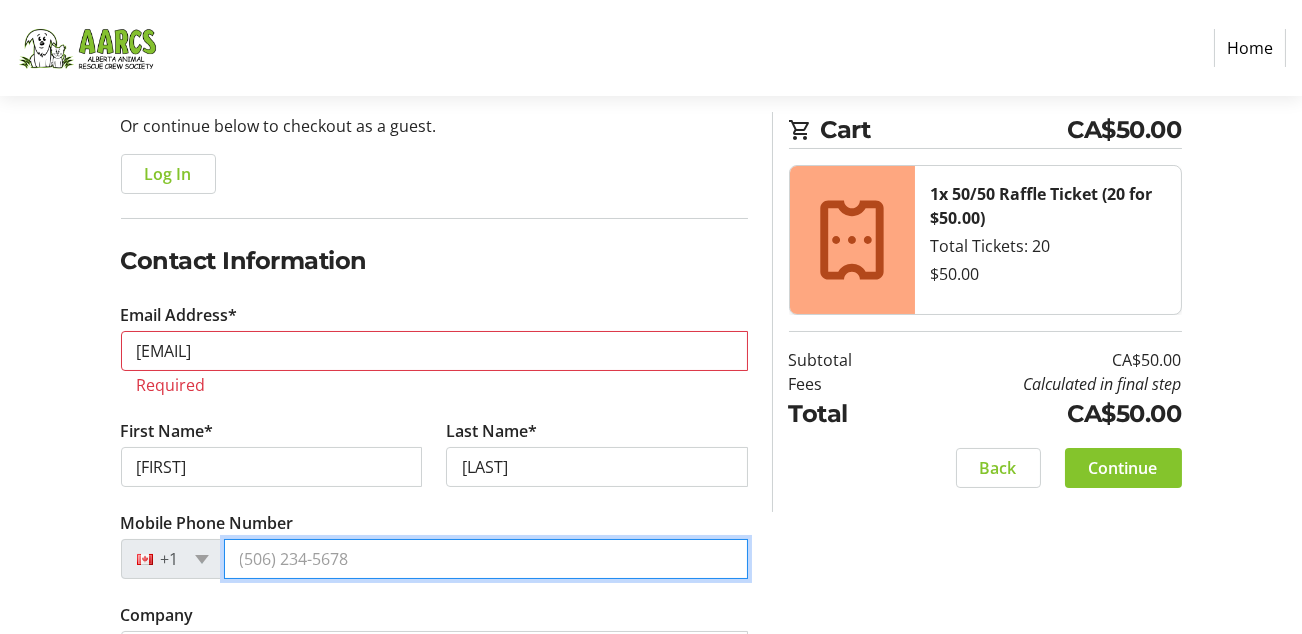type on "([PHONE])" 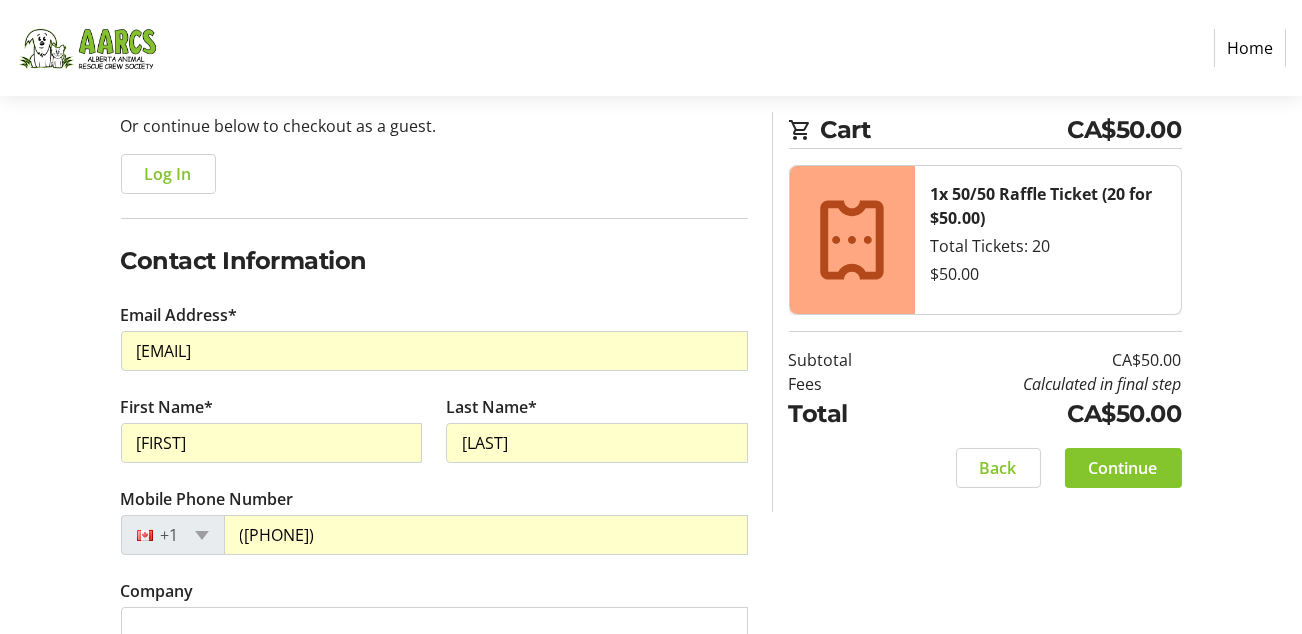 type on "[NUMBER] [STREET]" 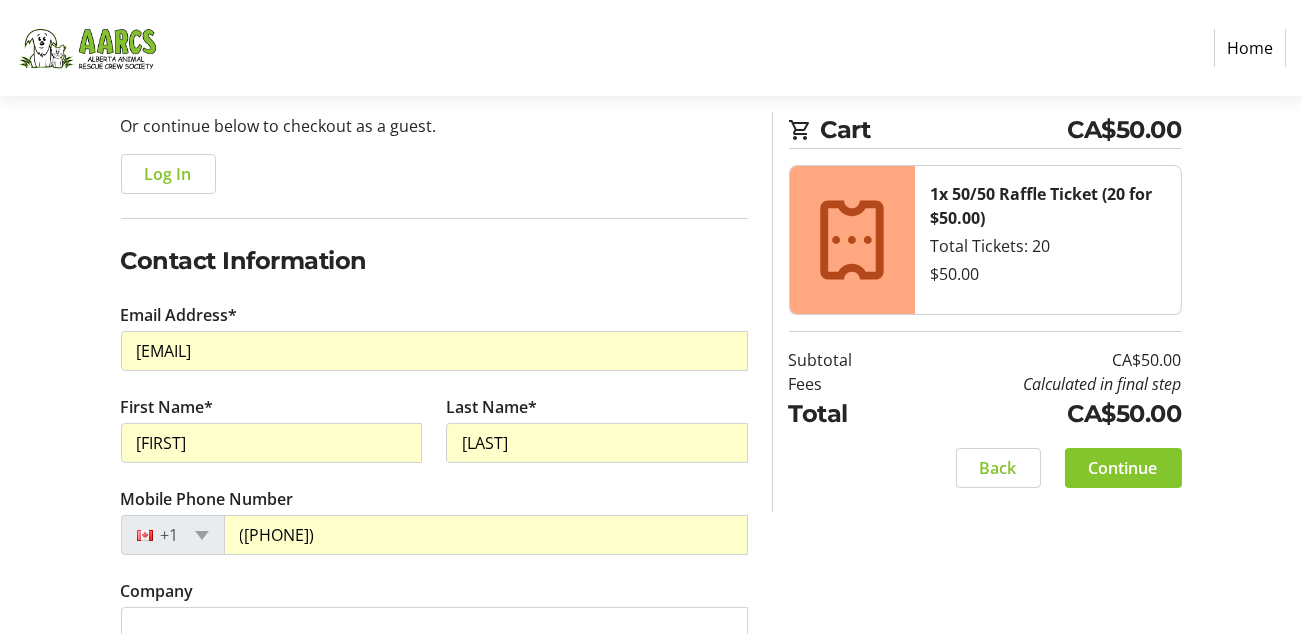 type on "[CITY]" 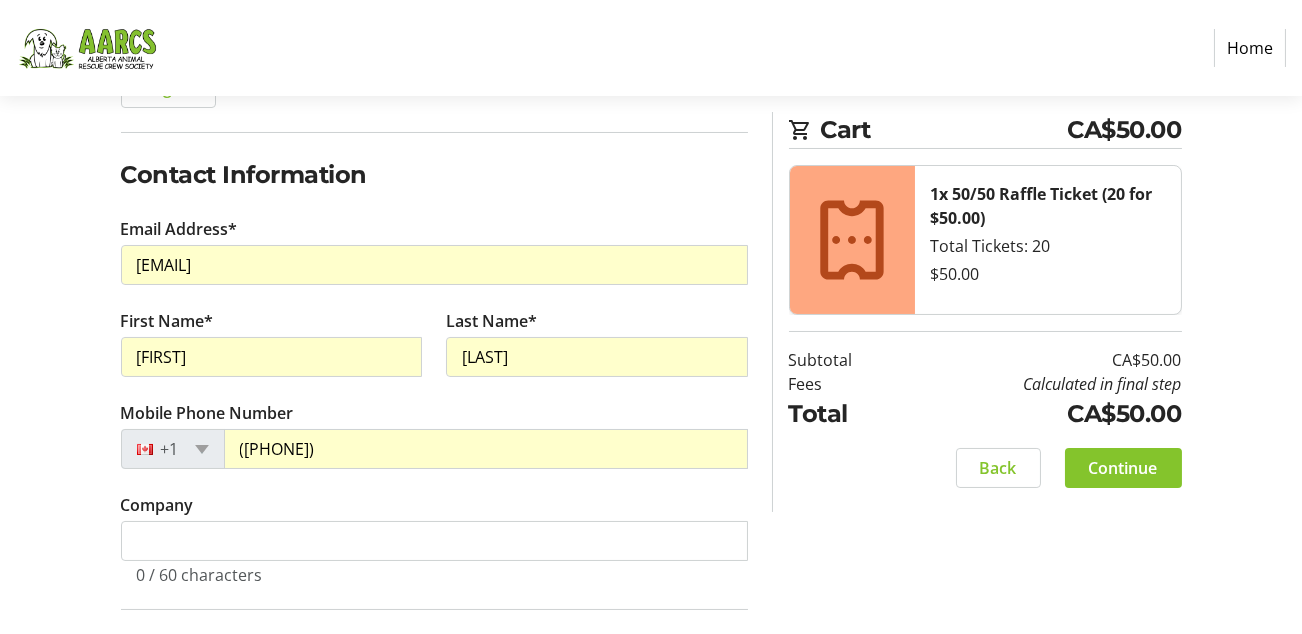 scroll, scrollTop: 400, scrollLeft: 0, axis: vertical 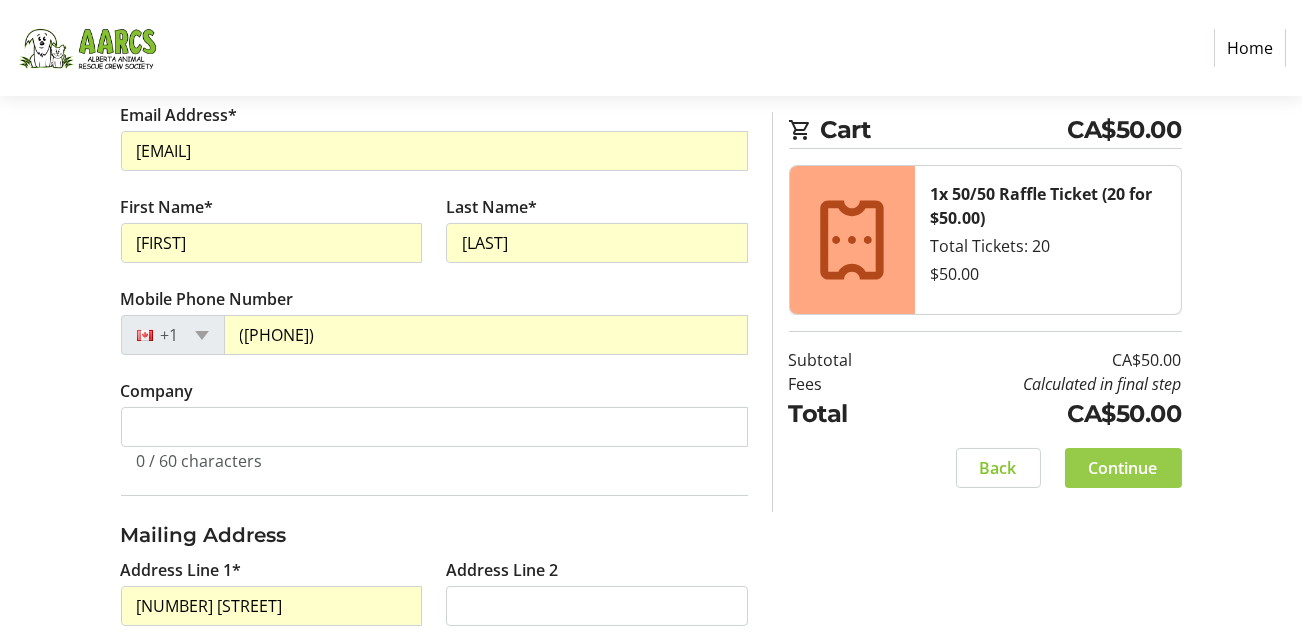 click on "Continue" 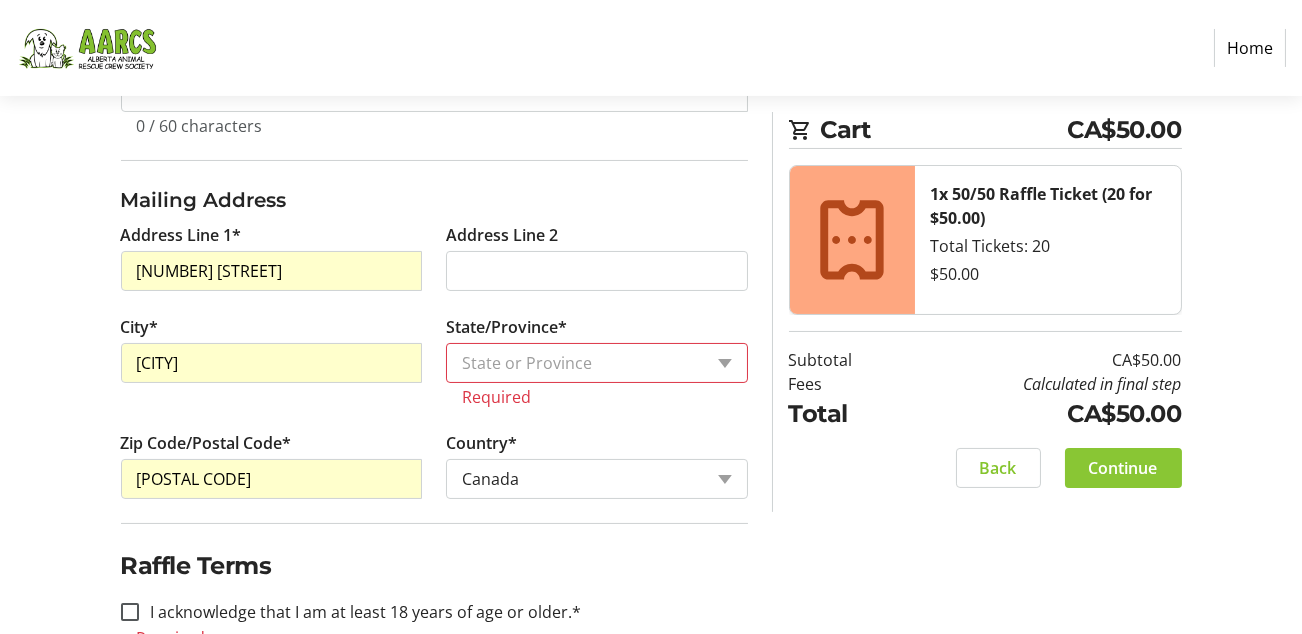 scroll, scrollTop: 742, scrollLeft: 0, axis: vertical 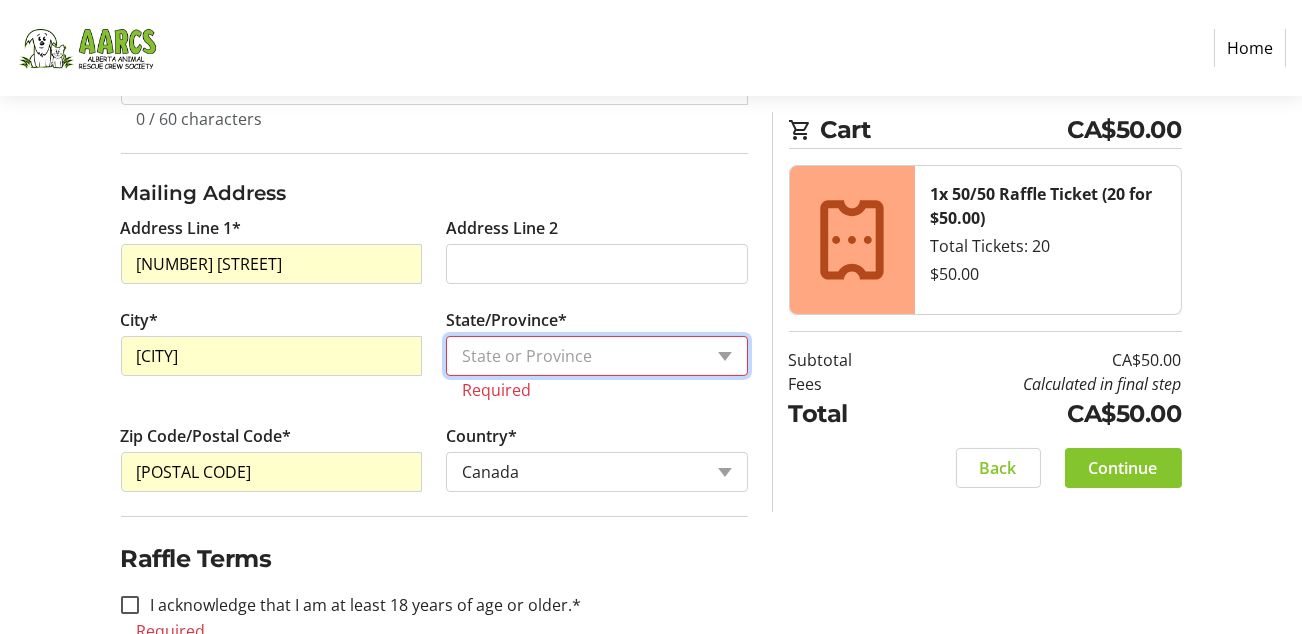 click on "State or Province  State or Province   Alberta   British Columbia   Manitoba   New Brunswick   Newfoundland and Labrador   Nova Scotia   Ontario   Prince Edward Island   Quebec   Saskatchewan   Northwest Territories   Nunavut   Yukon" at bounding box center (597, 356) 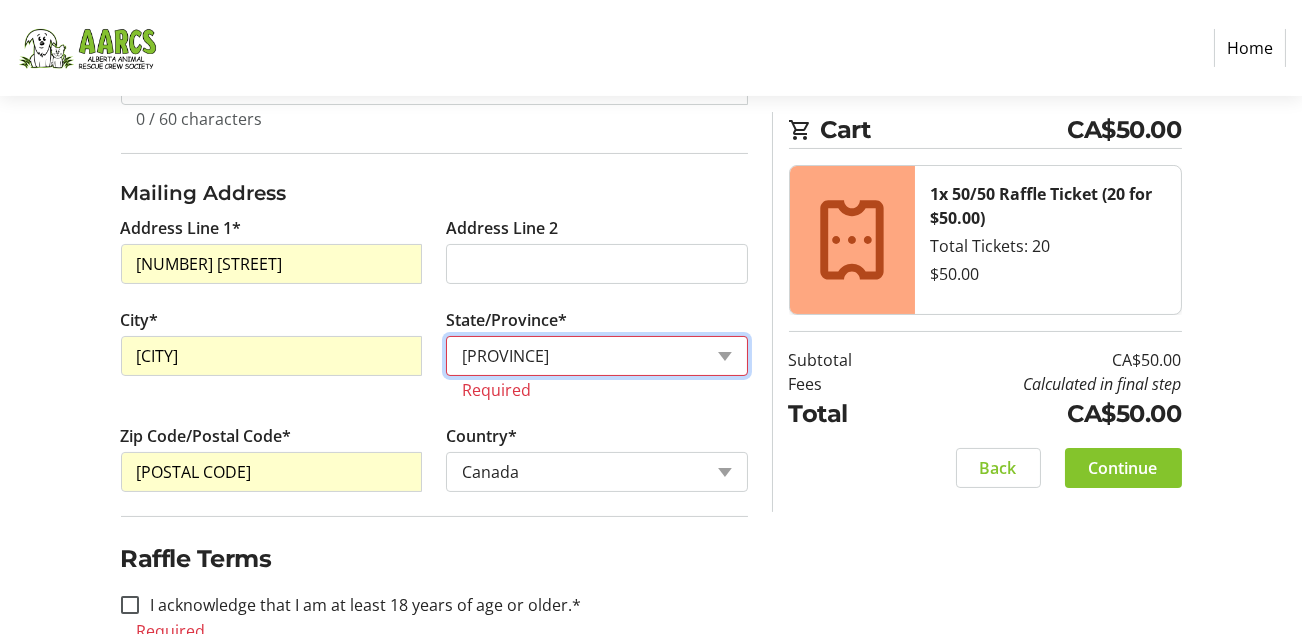 click on "State or Province  State or Province   Alberta   British Columbia   Manitoba   New Brunswick   Newfoundland and Labrador   Nova Scotia   Ontario   Prince Edward Island   Quebec   Saskatchewan   Northwest Territories   Nunavut   Yukon" at bounding box center (597, 356) 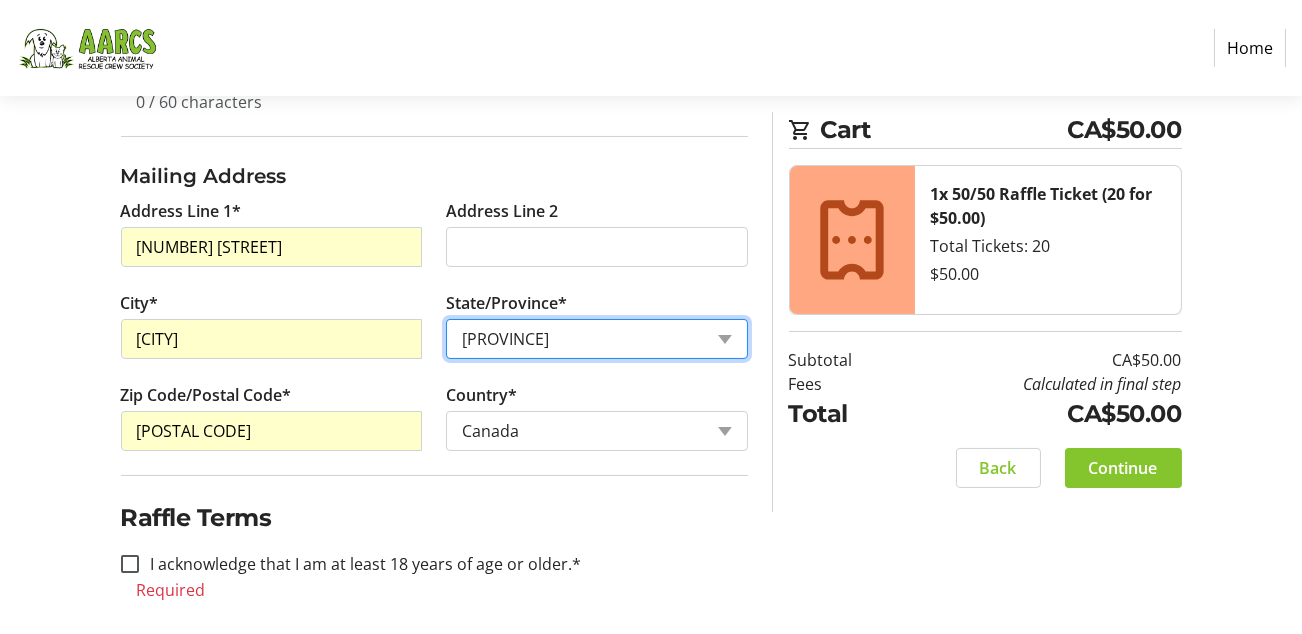 scroll, scrollTop: 766, scrollLeft: 0, axis: vertical 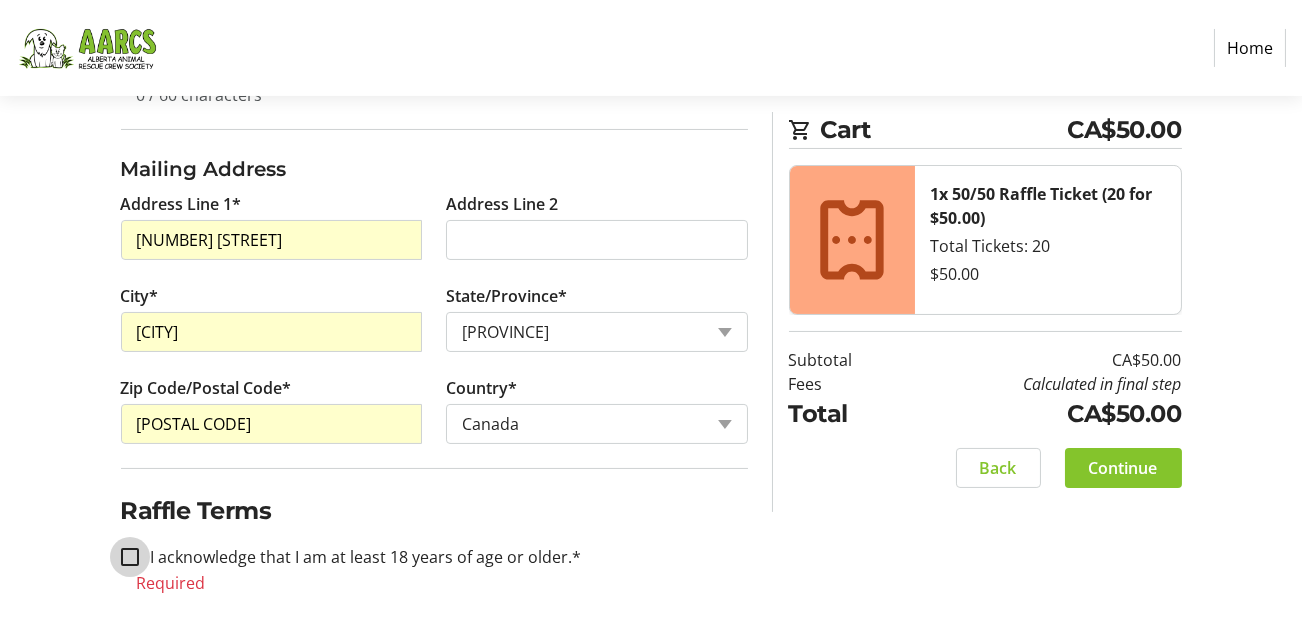 click on "I acknowledge that I am at least 18 years of age or older.*" at bounding box center (130, 557) 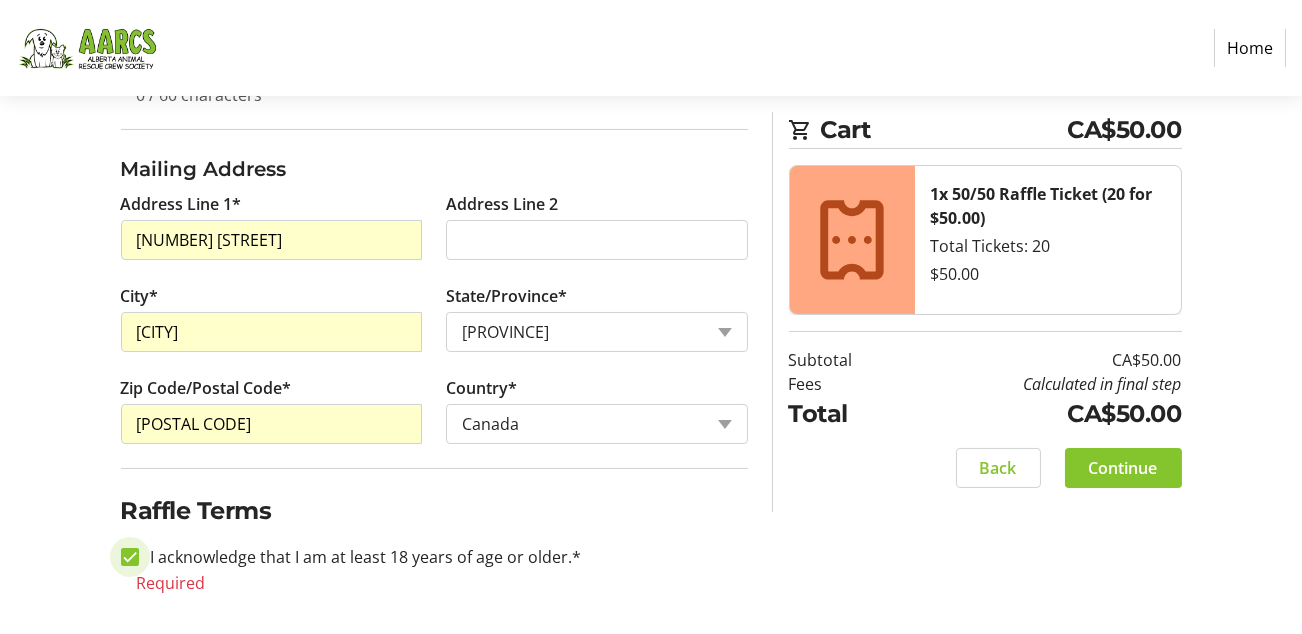 checkbox on "true" 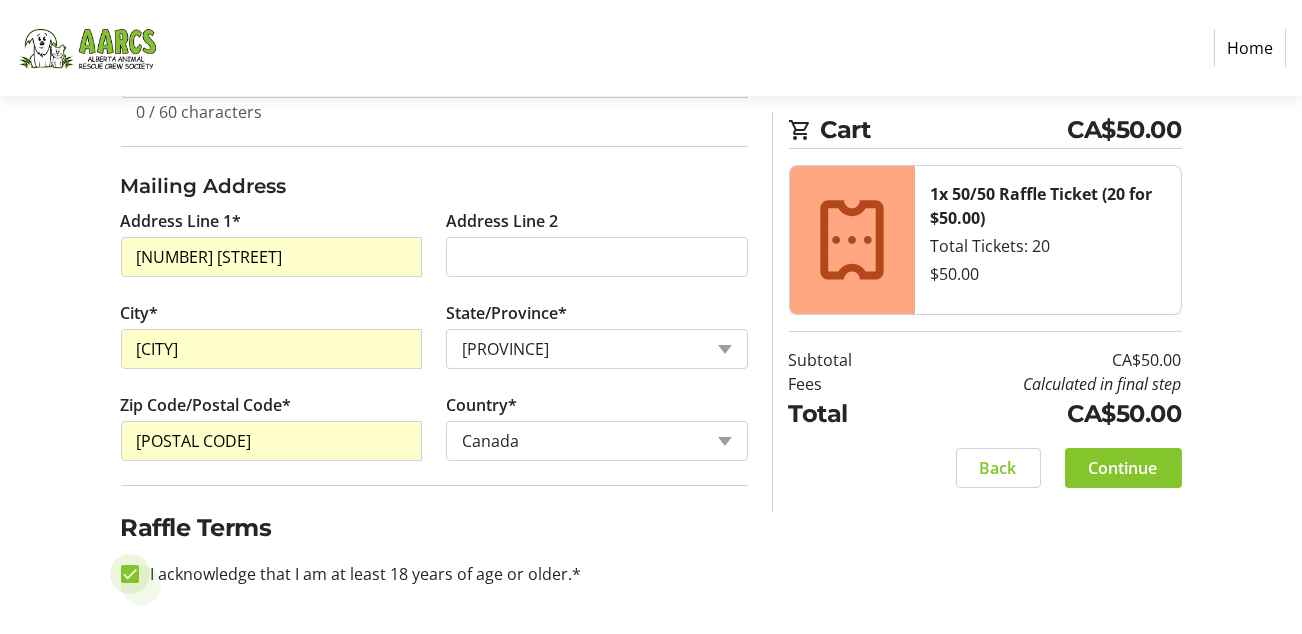 scroll, scrollTop: 742, scrollLeft: 0, axis: vertical 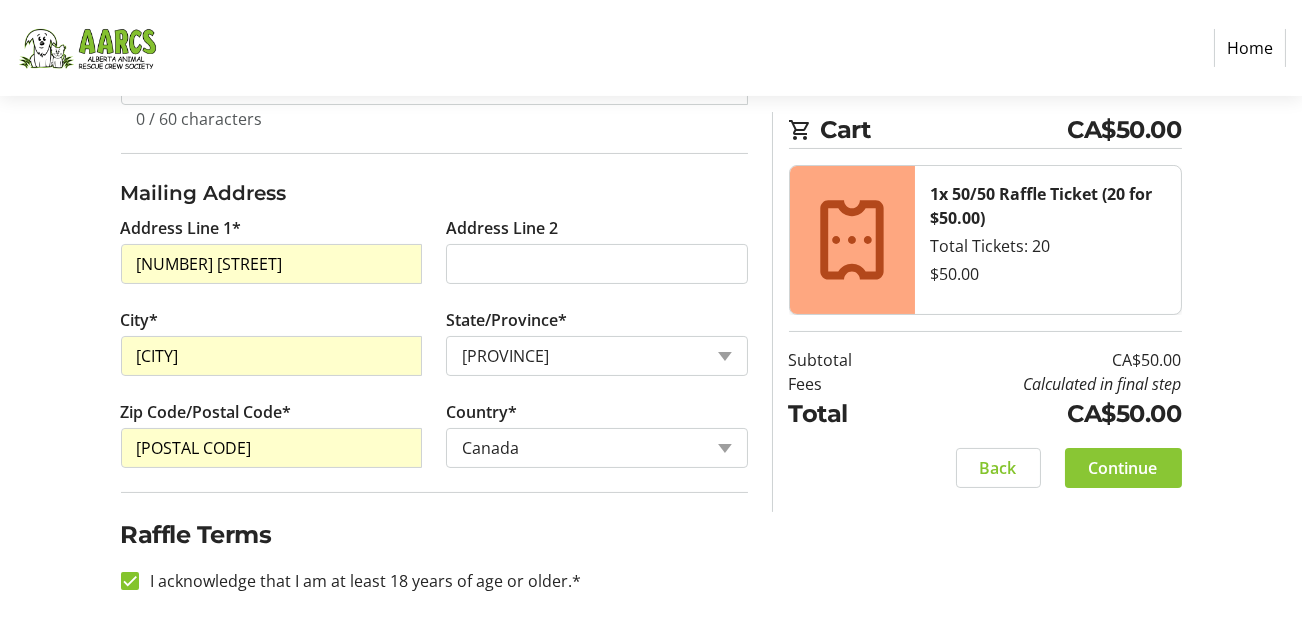 click on "Continue" 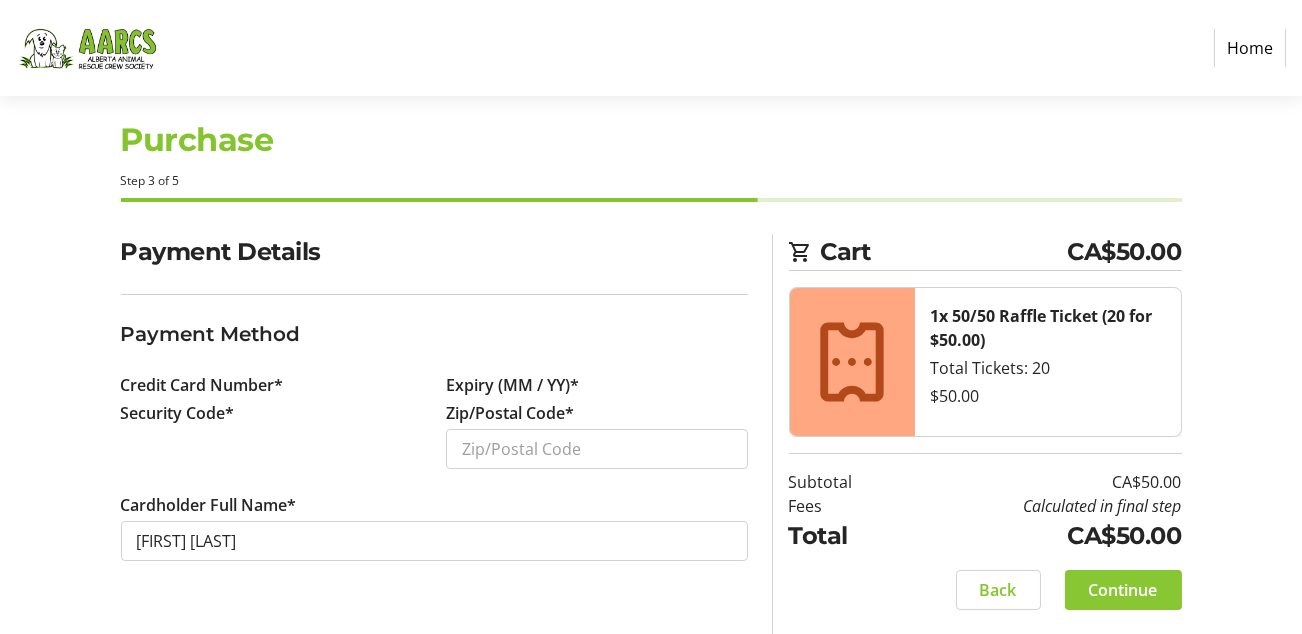 scroll, scrollTop: 0, scrollLeft: 0, axis: both 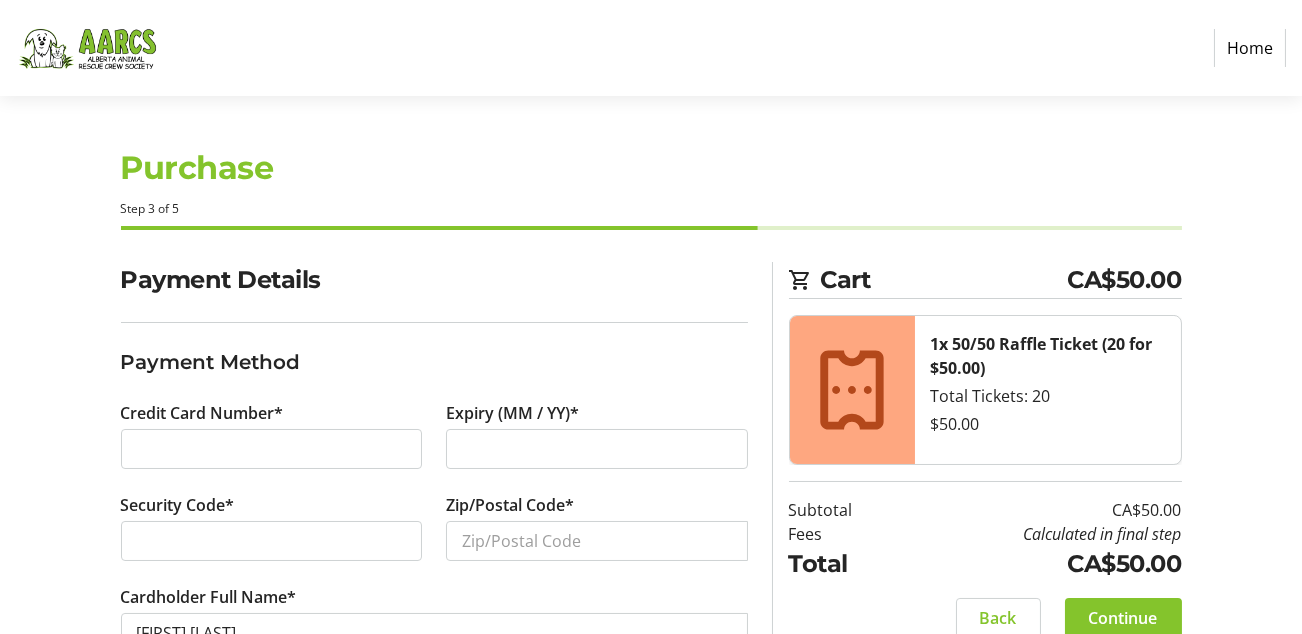 click on "Payment Details" 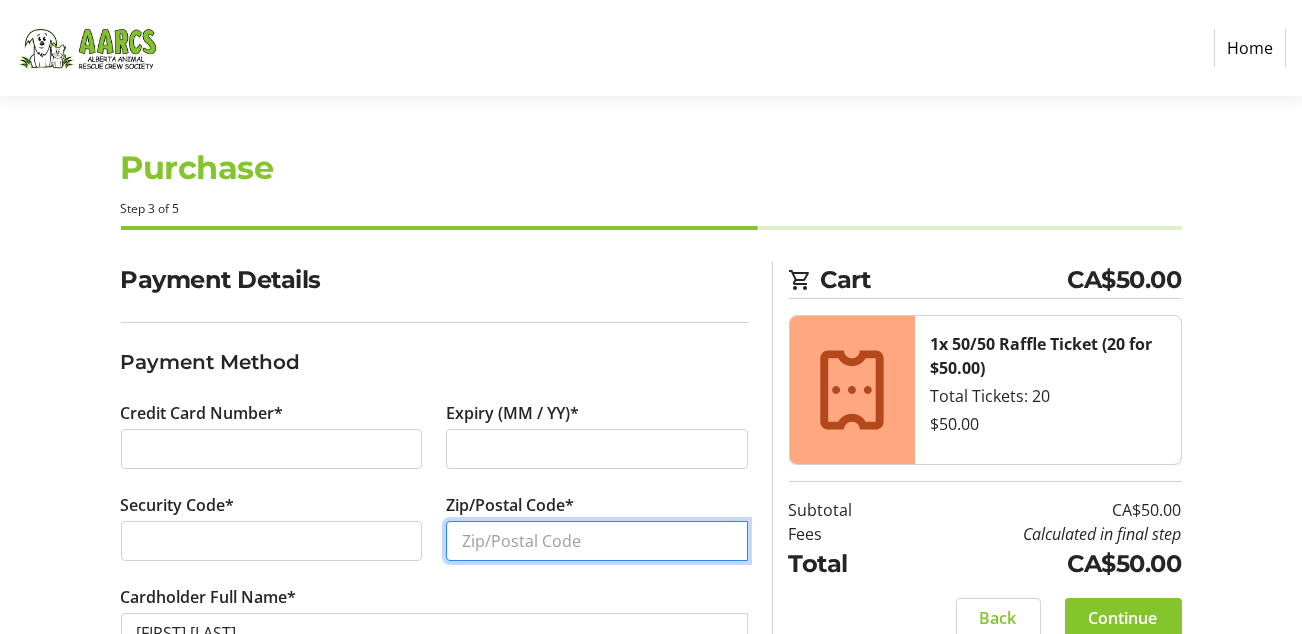 click on "Zip/Postal Code*" at bounding box center (597, 541) 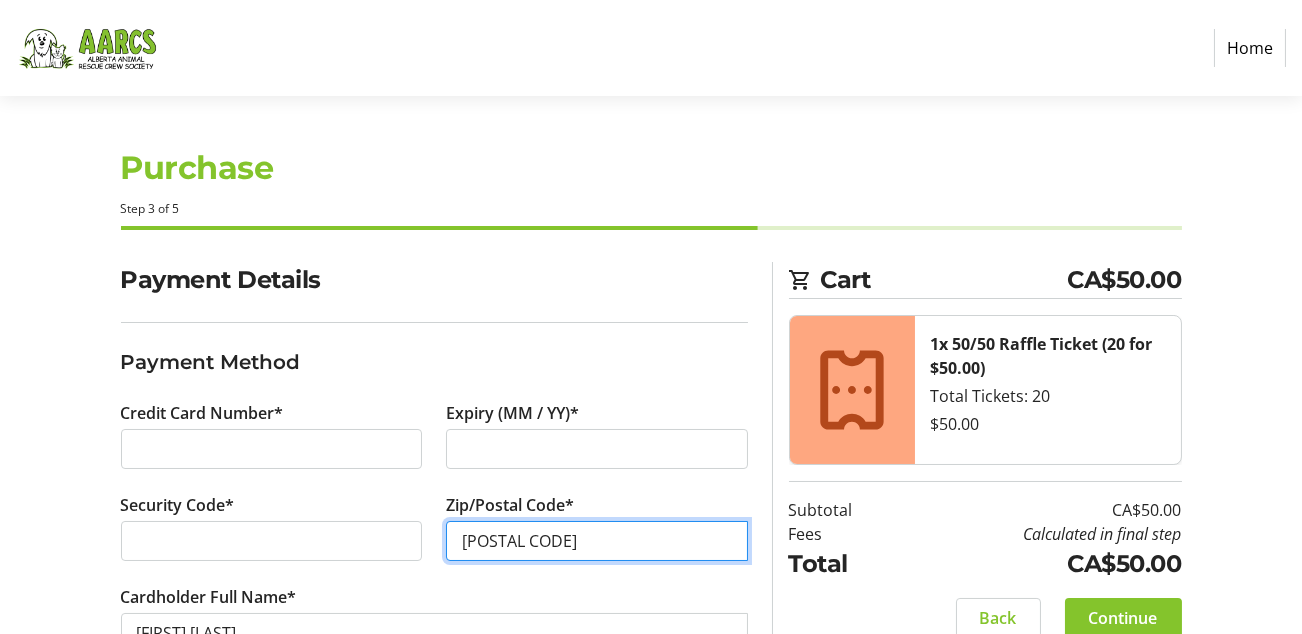scroll, scrollTop: 64, scrollLeft: 0, axis: vertical 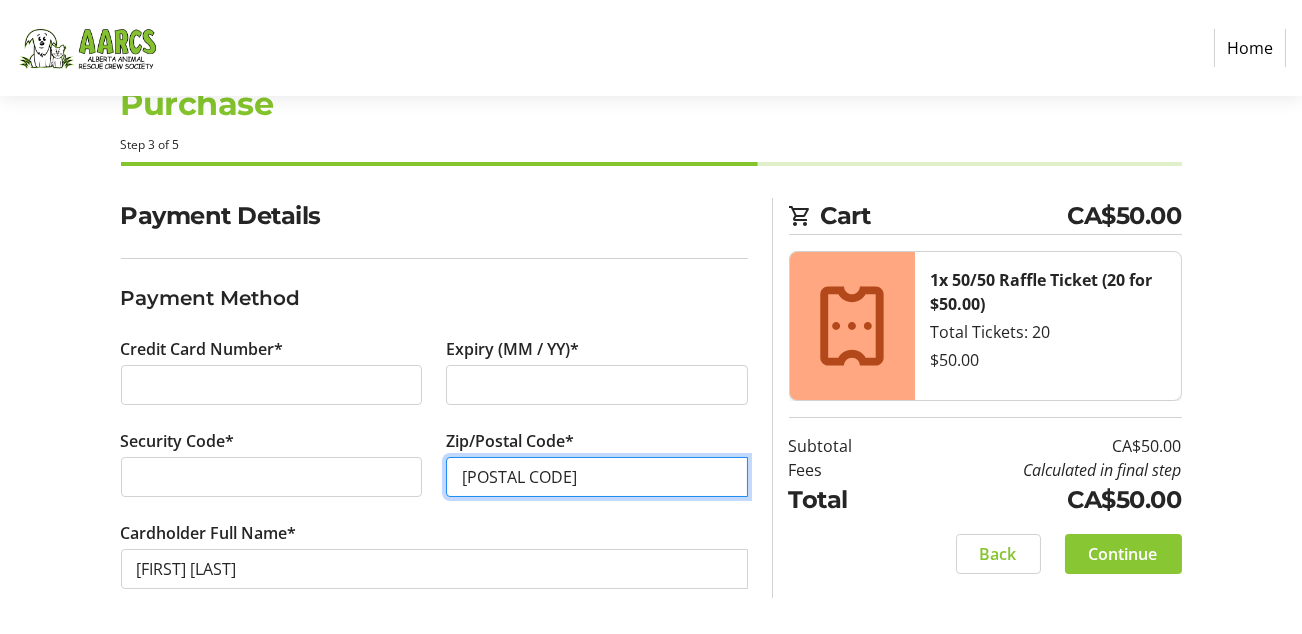 type on "[POSTAL CODE]" 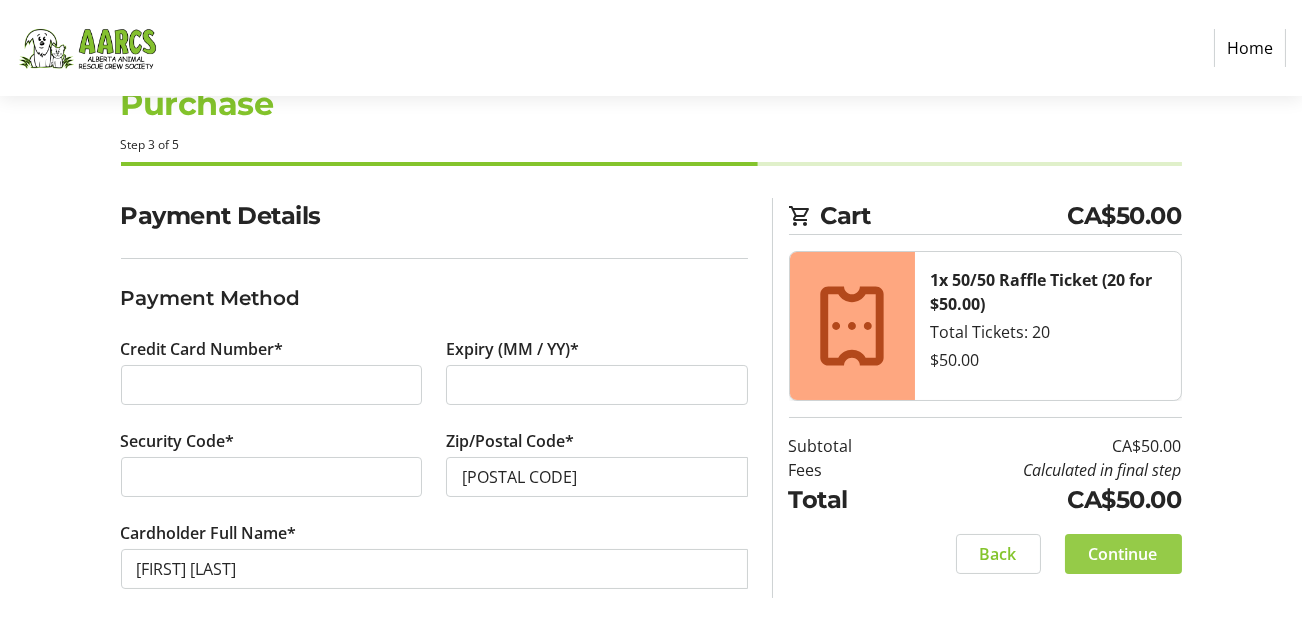 click on "Continue" 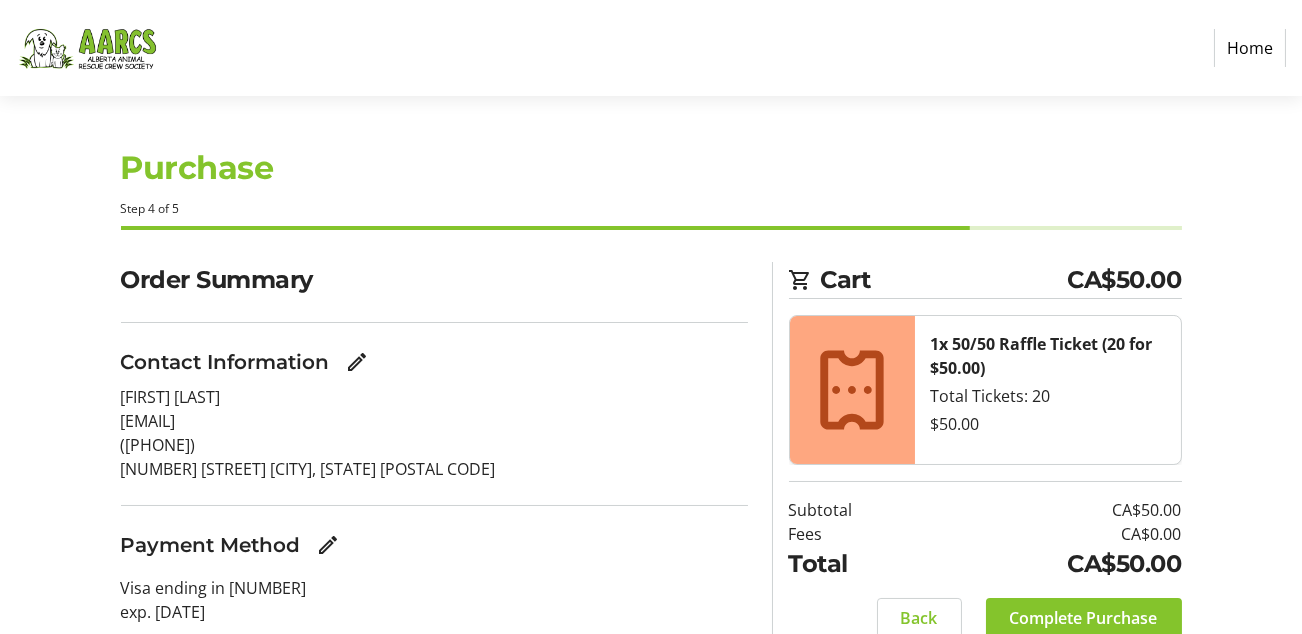 scroll, scrollTop: 77, scrollLeft: 0, axis: vertical 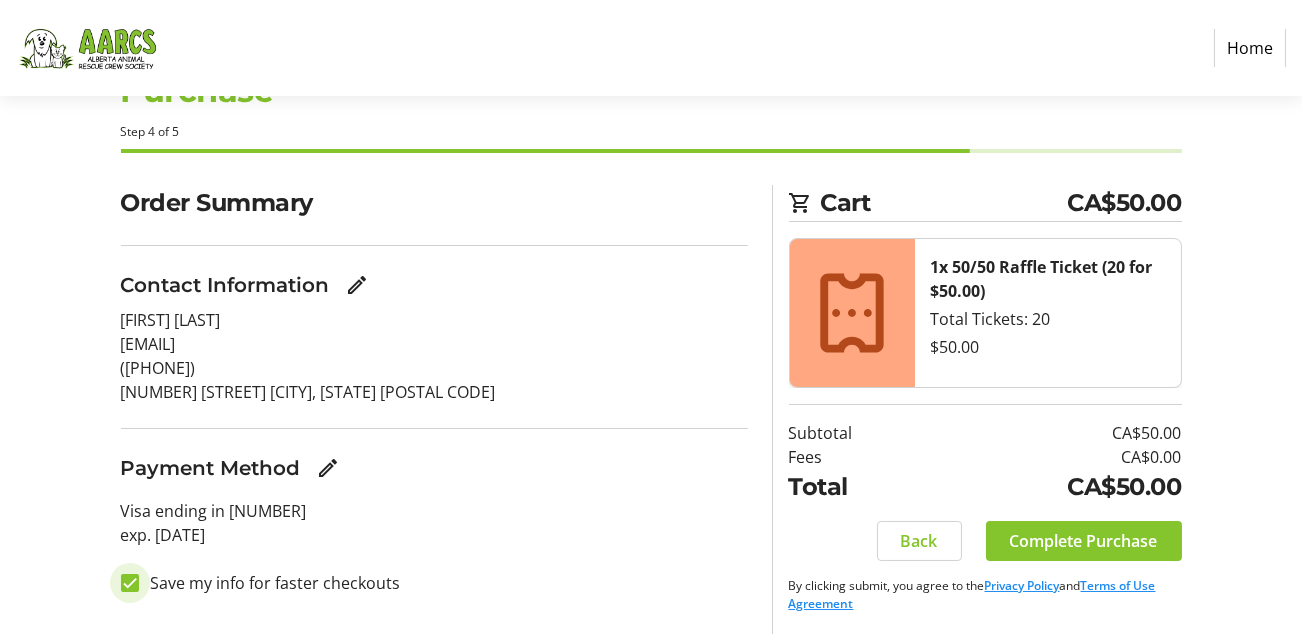 click on "Save my info for faster checkouts" at bounding box center (130, 583) 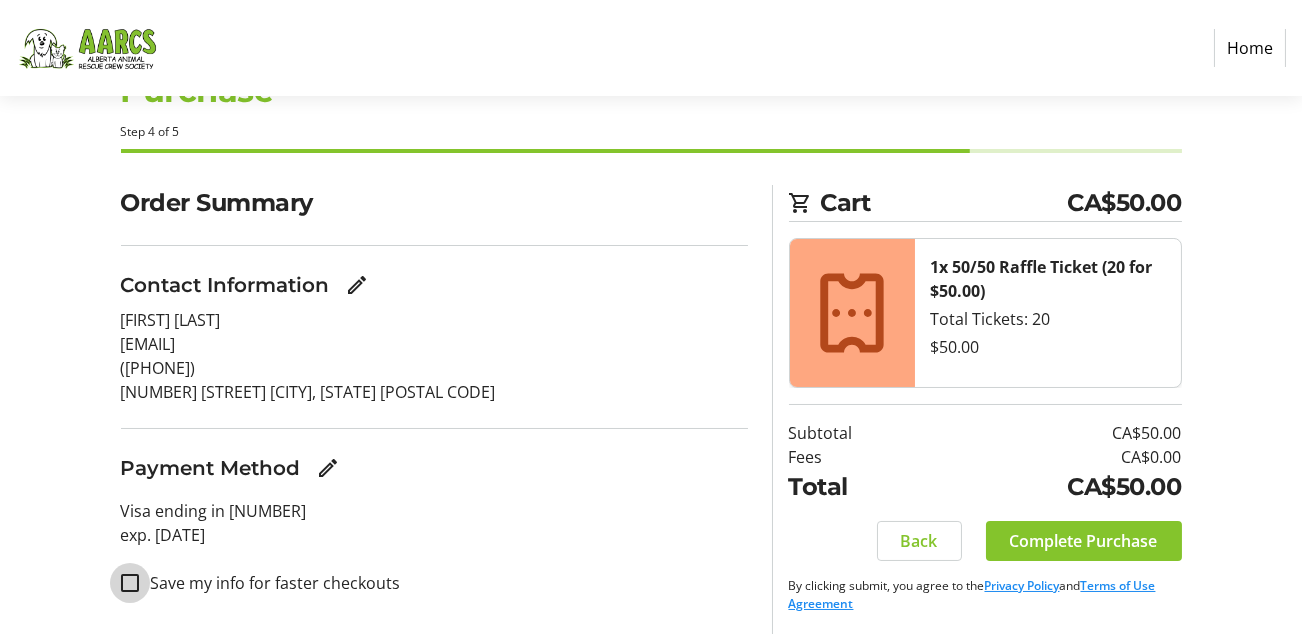 checkbox on "false" 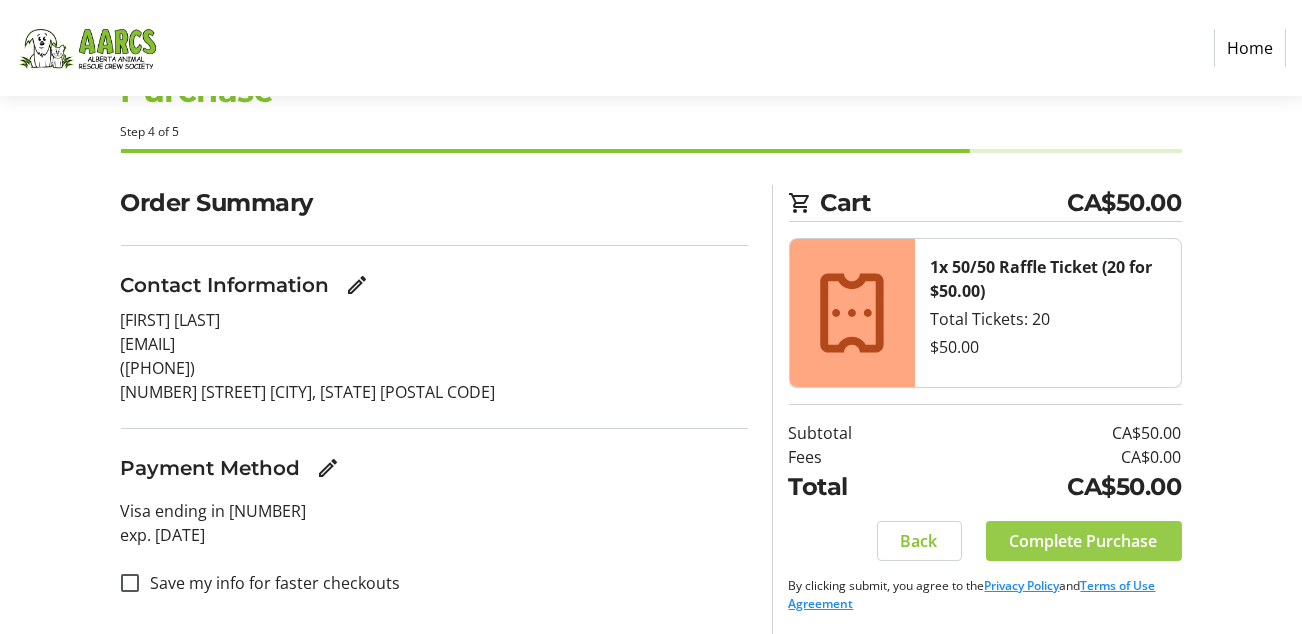 click on "Complete Purchase" 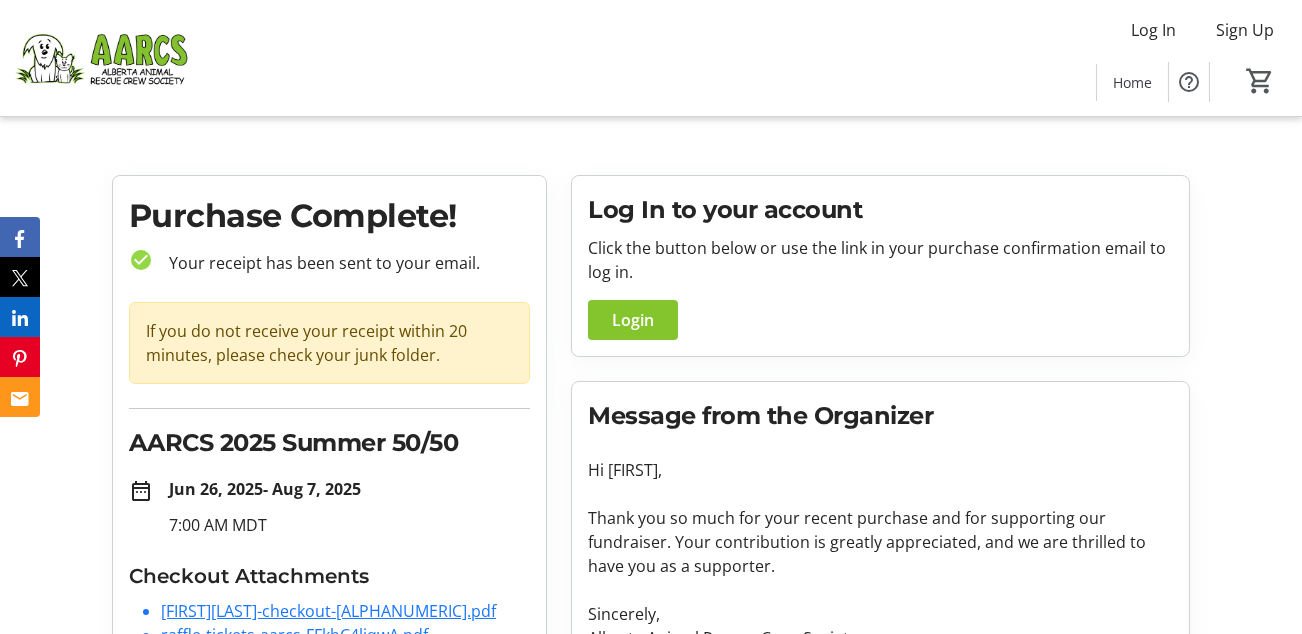 scroll, scrollTop: 0, scrollLeft: 0, axis: both 